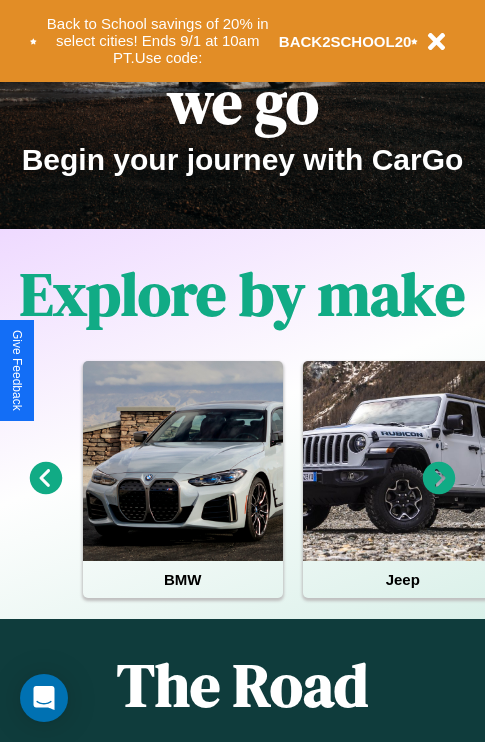scroll, scrollTop: 308, scrollLeft: 0, axis: vertical 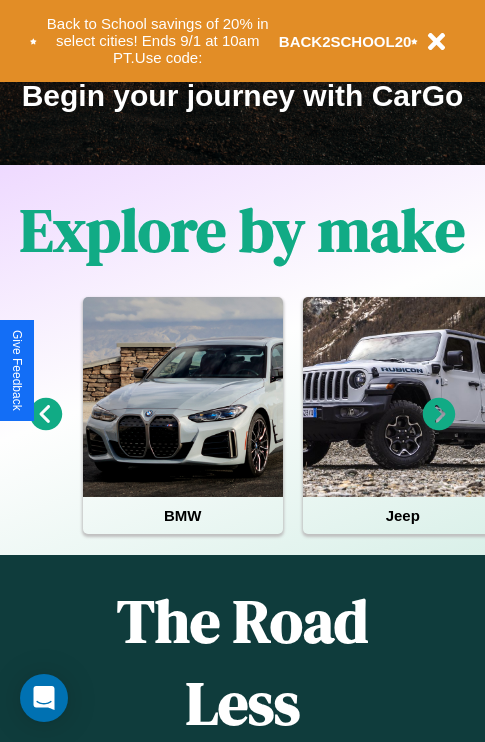 click 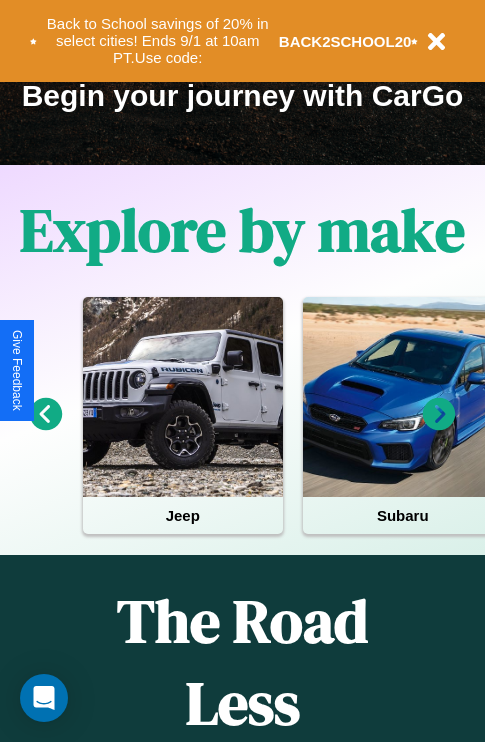 click 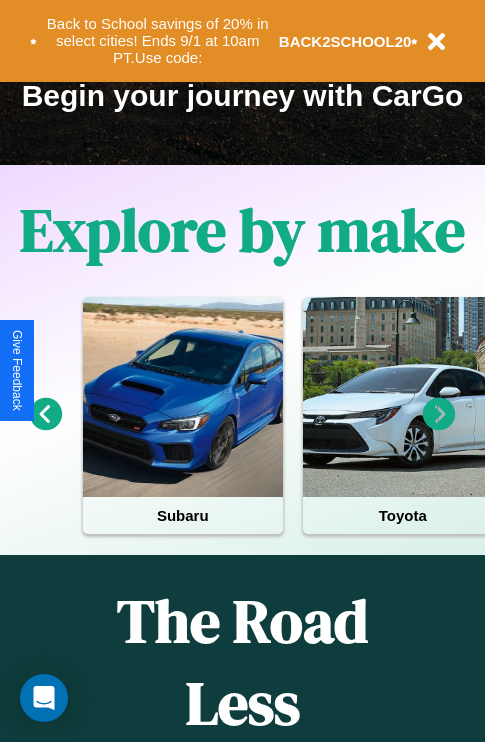 click 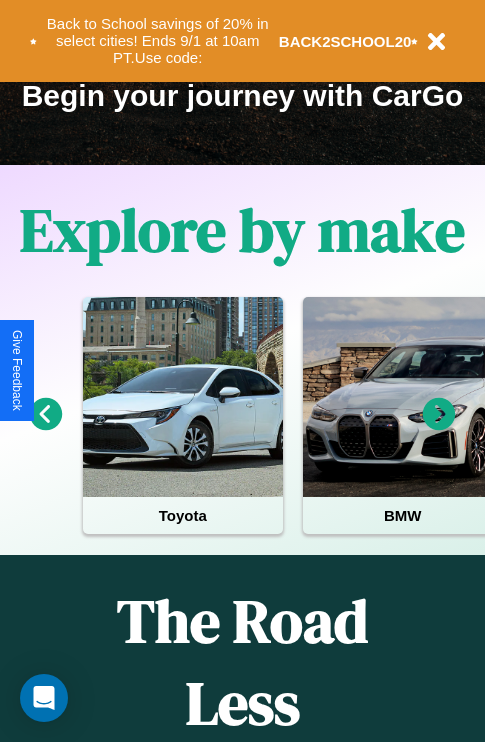 click 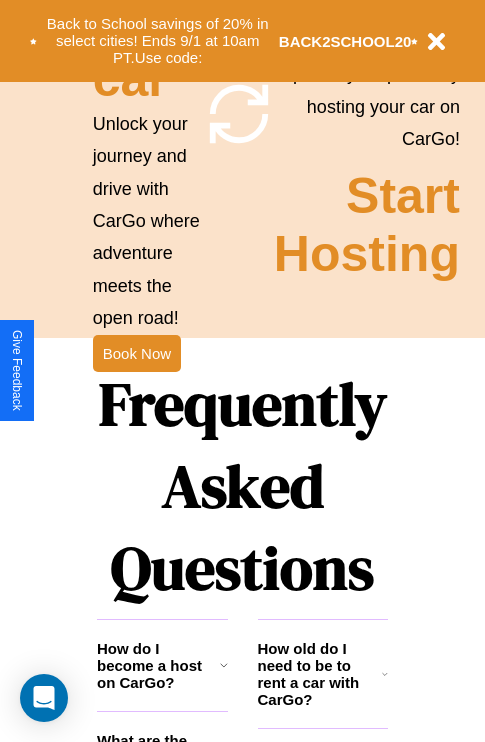 scroll, scrollTop: 2423, scrollLeft: 0, axis: vertical 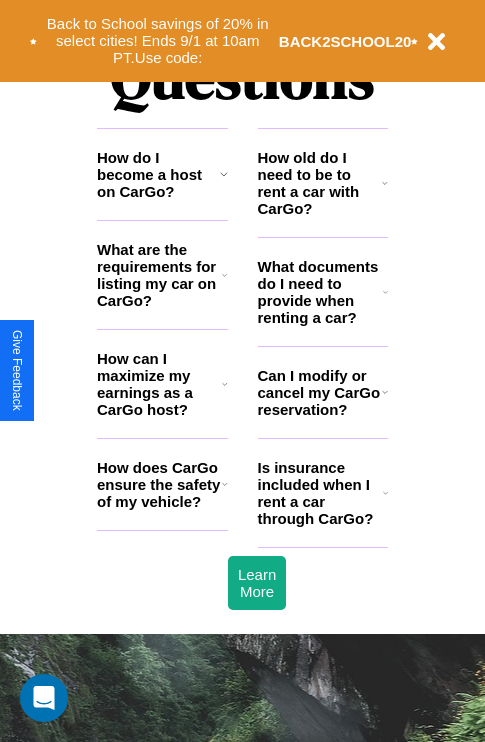 click on "How old do I need to be to rent a car with CarGo?" at bounding box center [320, 183] 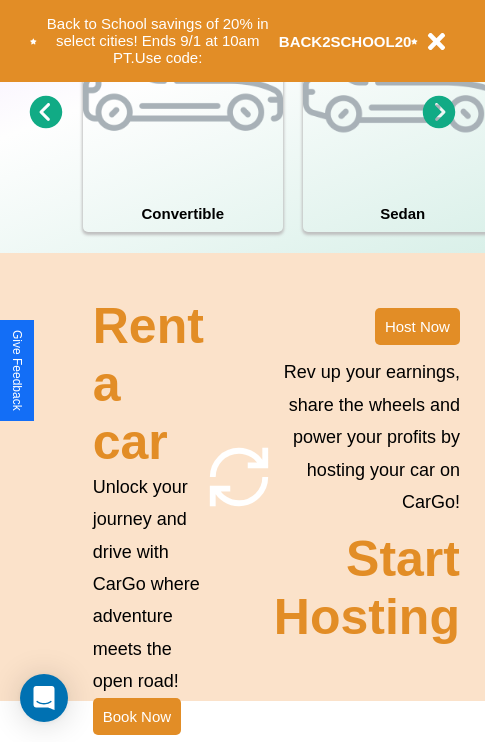 scroll, scrollTop: 1558, scrollLeft: 0, axis: vertical 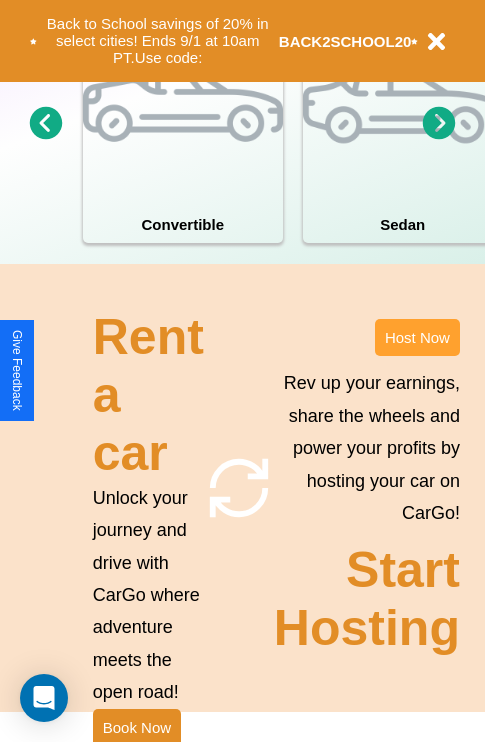 click on "Host Now" at bounding box center [417, 337] 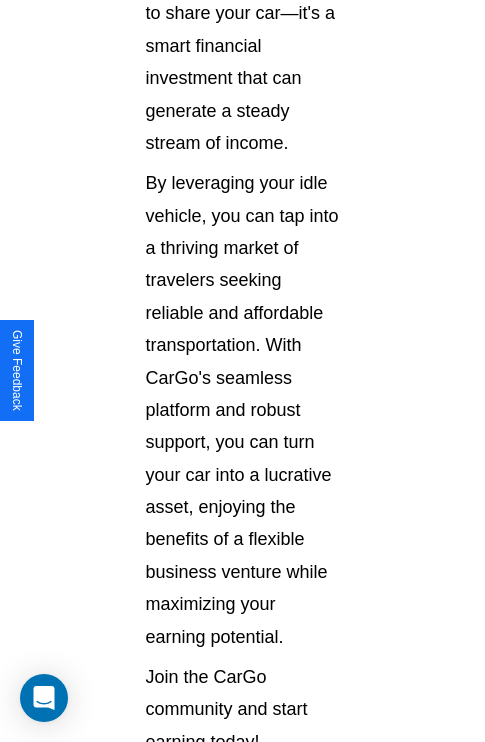 scroll, scrollTop: 3255, scrollLeft: 0, axis: vertical 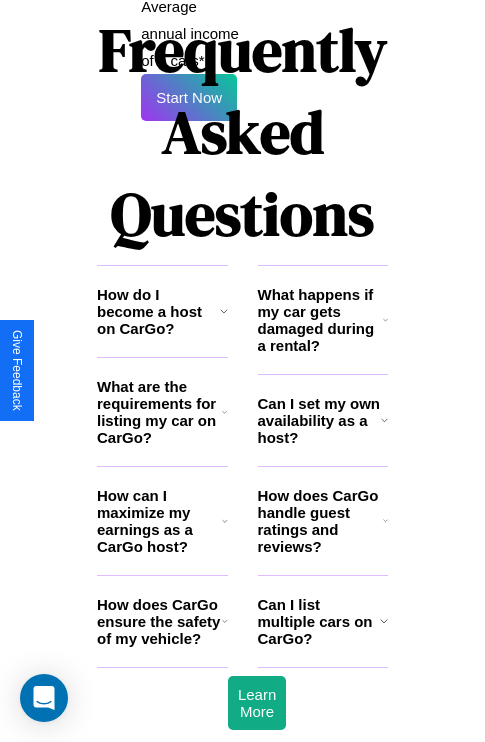 click 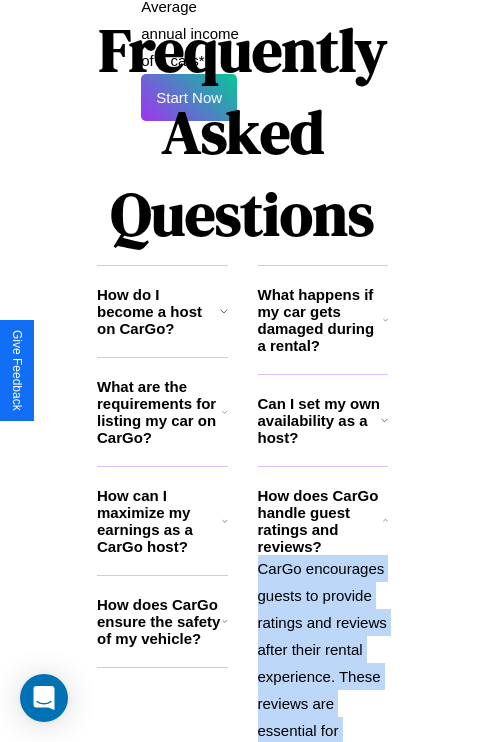 click on "CarGo encourages guests to provide ratings and reviews after their rental experience. These reviews are essential for building trust within the community. As a host, you can also leave reviews for guests, helping to maintain accountability and ensuring a positive hosting experience." at bounding box center [323, 771] 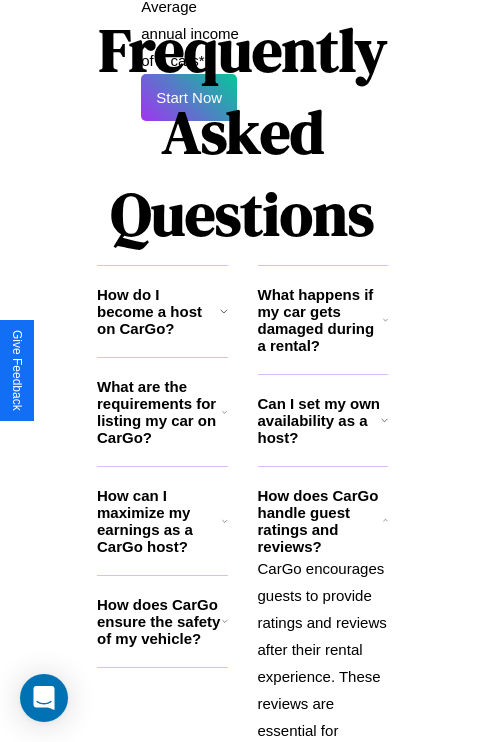 click on "What happens if my car gets damaged during a rental?" at bounding box center [320, 320] 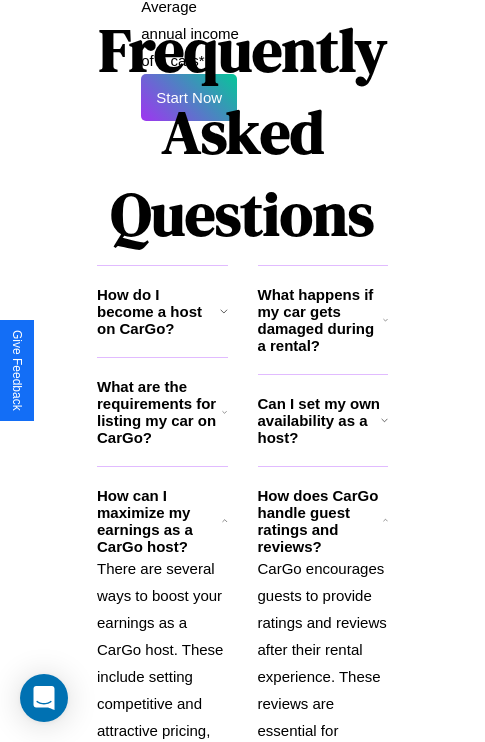 click on "What happens if my car gets damaged during a rental?" at bounding box center (320, 320) 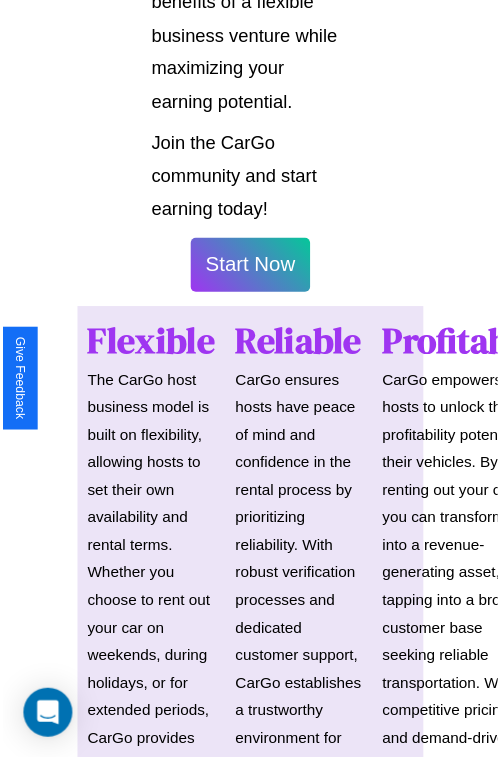 scroll, scrollTop: 1417, scrollLeft: 0, axis: vertical 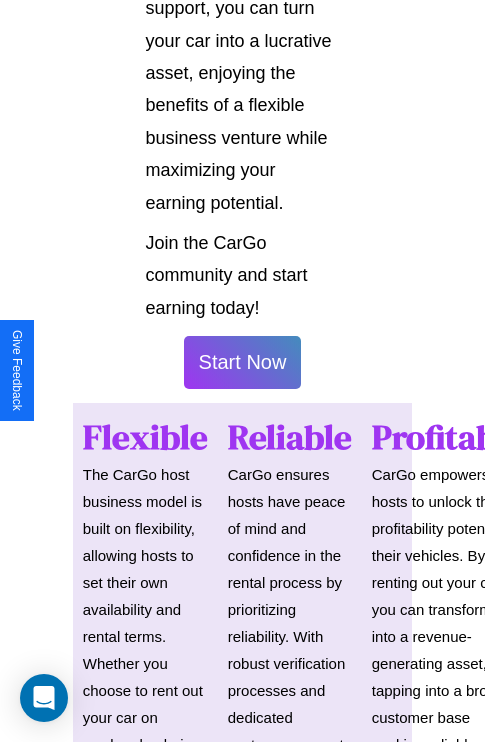click on "Start Now" at bounding box center [243, 362] 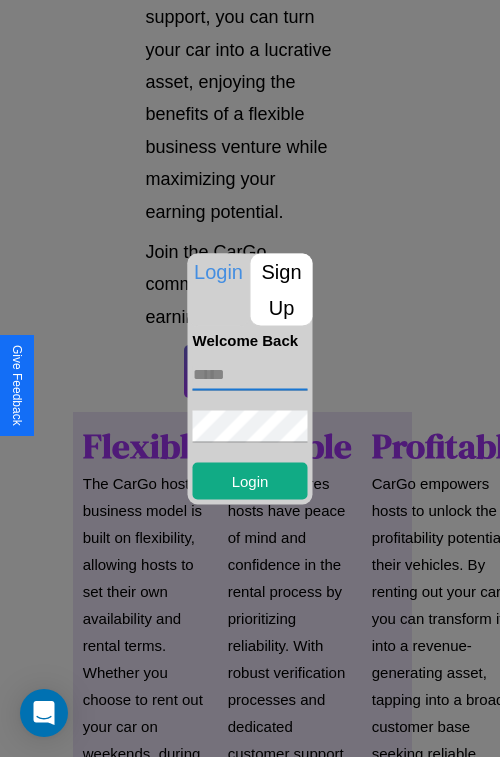 click at bounding box center [250, 374] 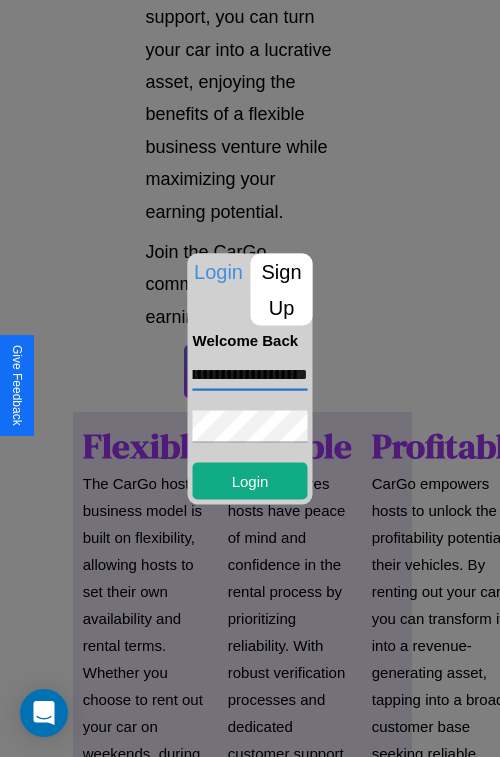 scroll, scrollTop: 0, scrollLeft: 92, axis: horizontal 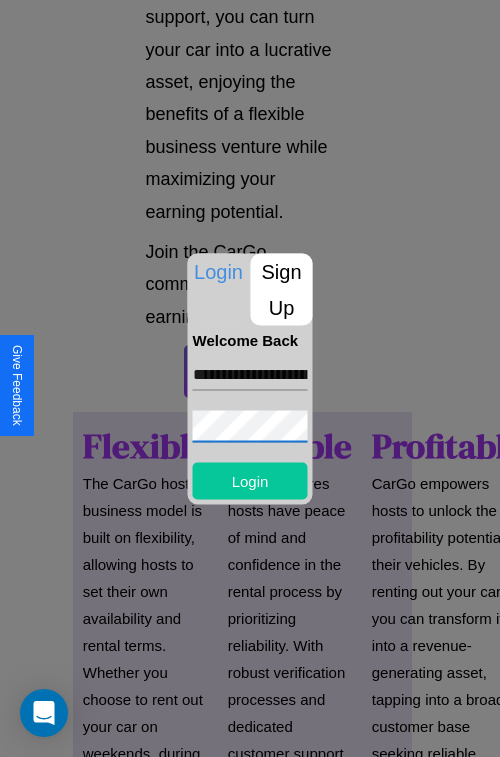 click on "Login" at bounding box center (250, 480) 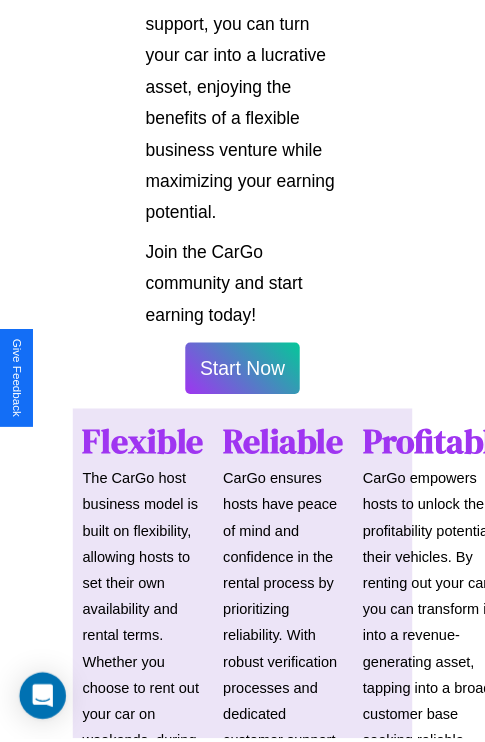 scroll, scrollTop: 1419, scrollLeft: 0, axis: vertical 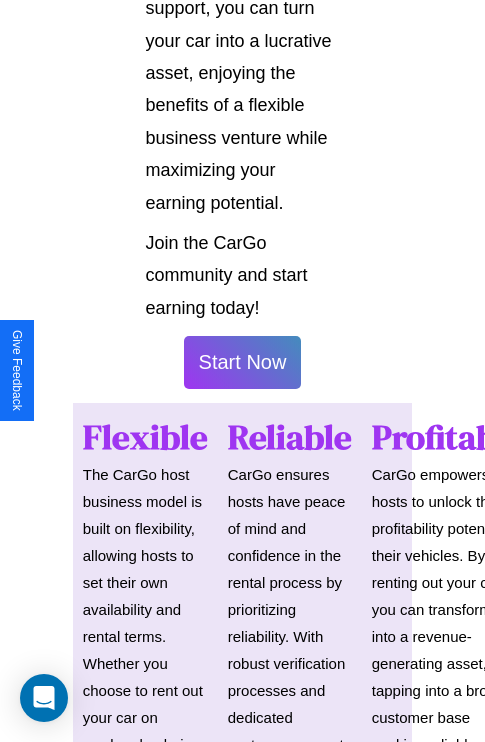 click on "Start Now" at bounding box center (243, 362) 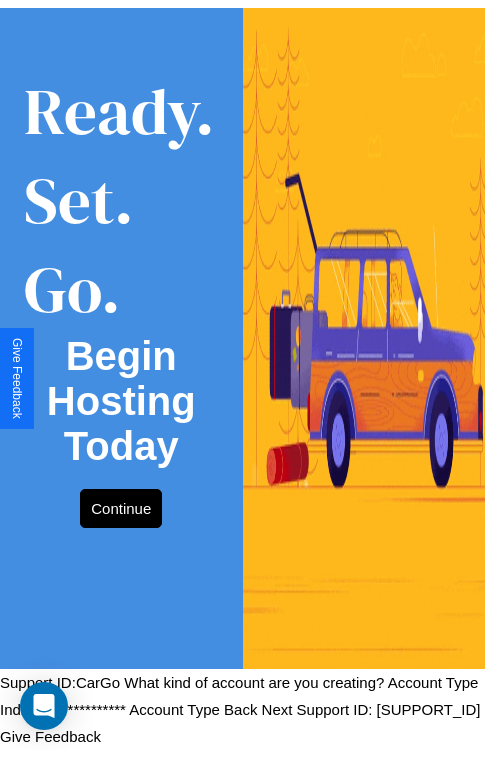 scroll, scrollTop: 0, scrollLeft: 0, axis: both 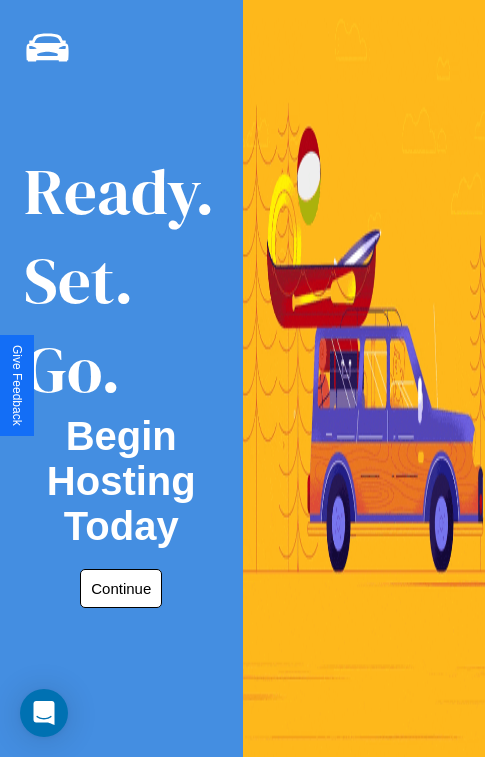click on "Continue" at bounding box center (121, 588) 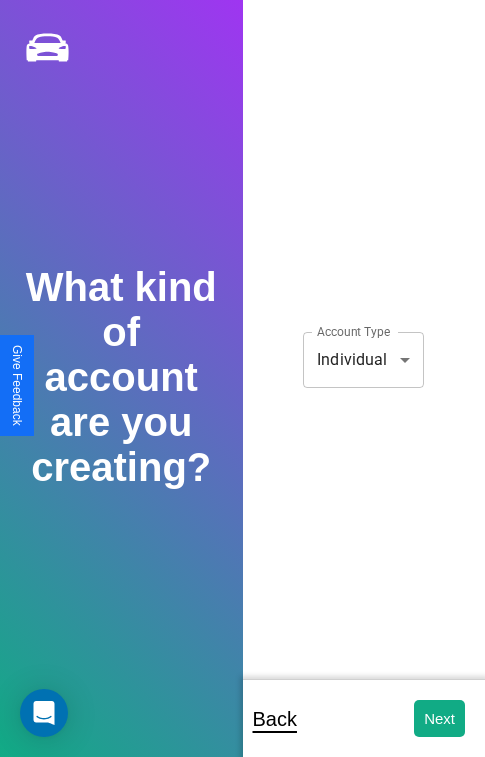 click on "**********" at bounding box center (242, 419) 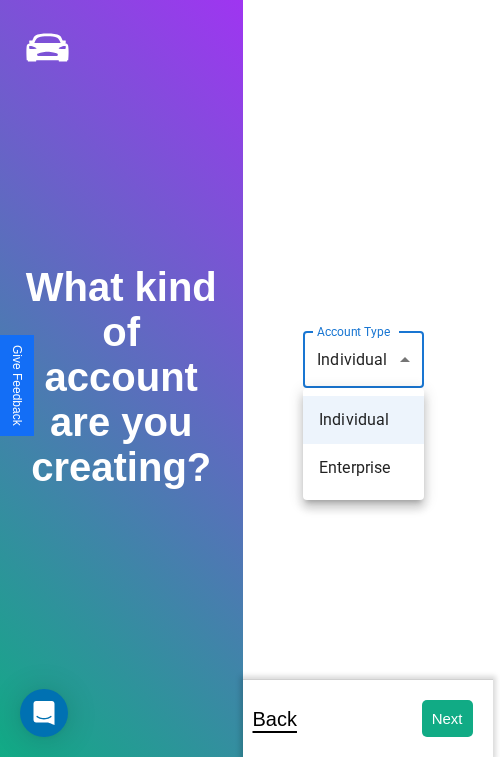 click on "Individual" at bounding box center [363, 420] 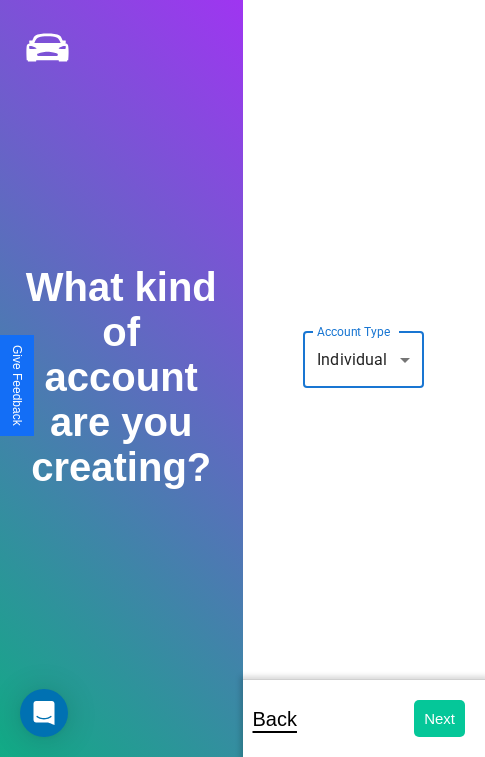 click on "Next" at bounding box center [439, 718] 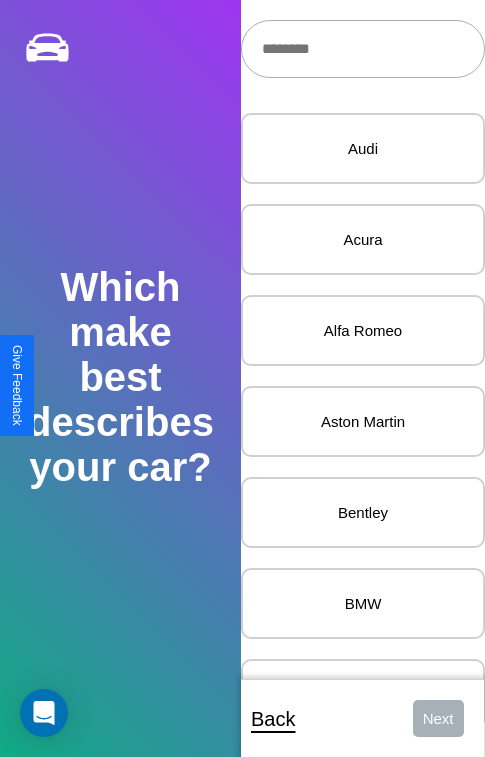 scroll, scrollTop: 24, scrollLeft: 0, axis: vertical 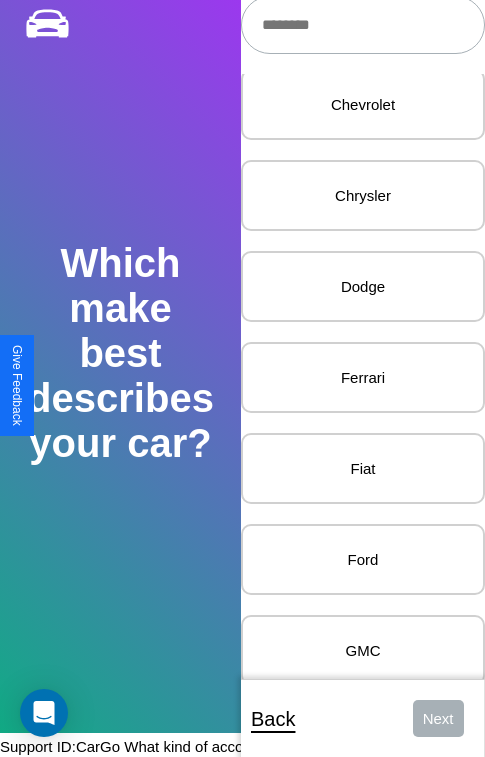 click on "Ferrari" at bounding box center (363, 377) 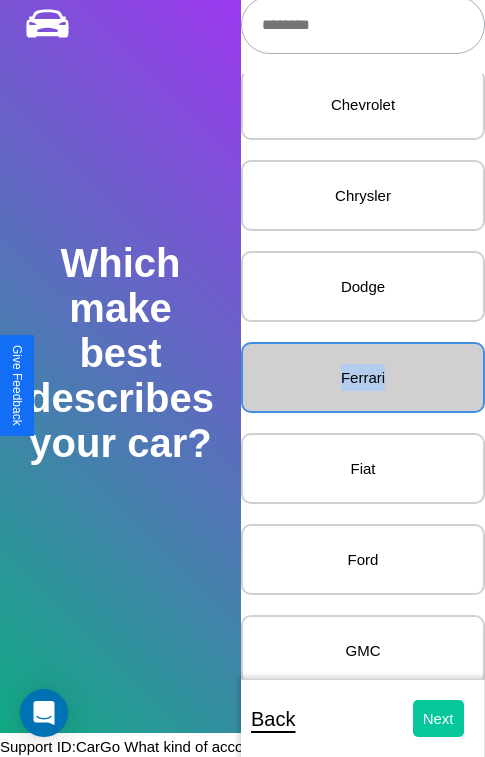 click on "Next" at bounding box center (438, 718) 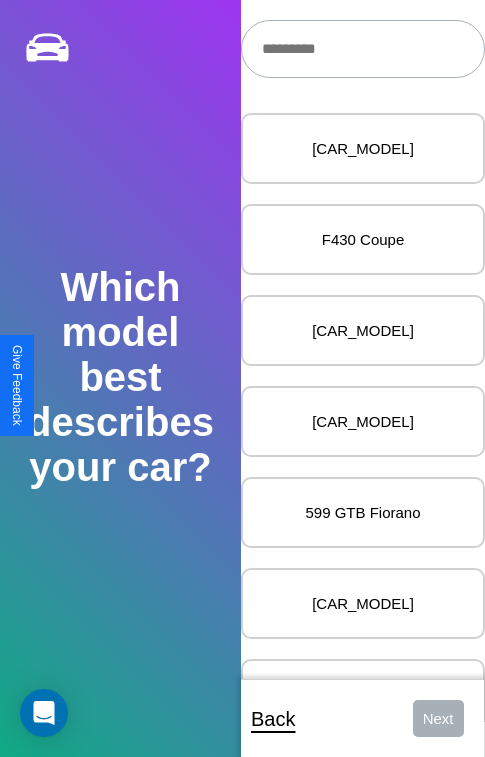 scroll, scrollTop: 27, scrollLeft: 0, axis: vertical 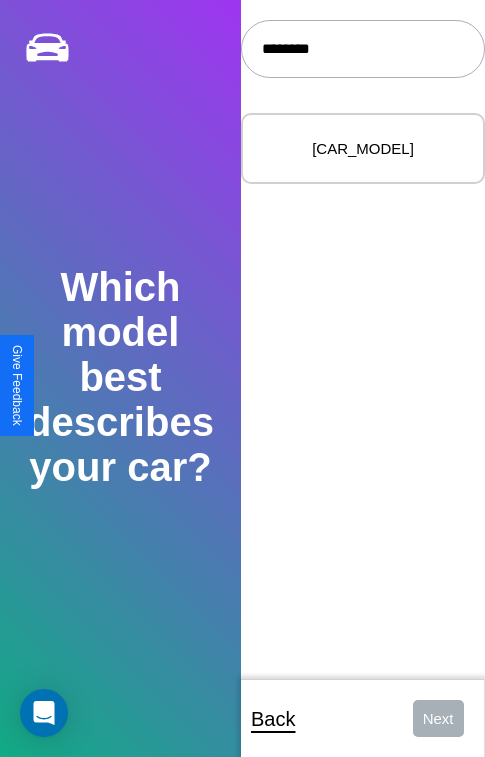 type on "********" 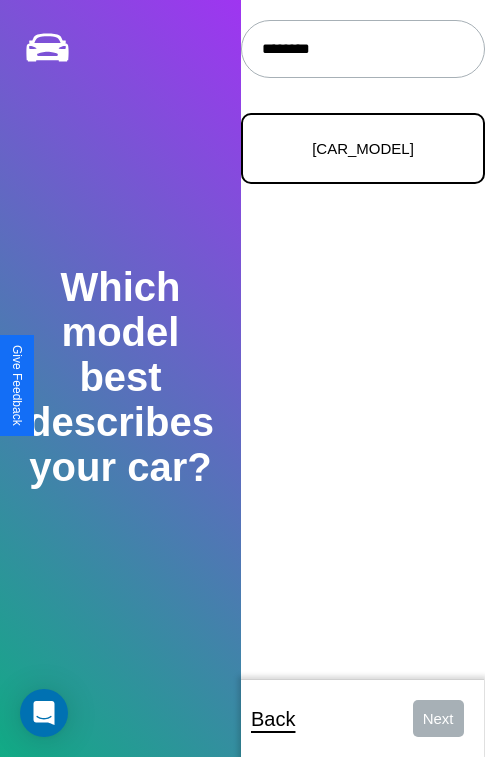 click on "[CAR_MODEL]" at bounding box center (363, 148) 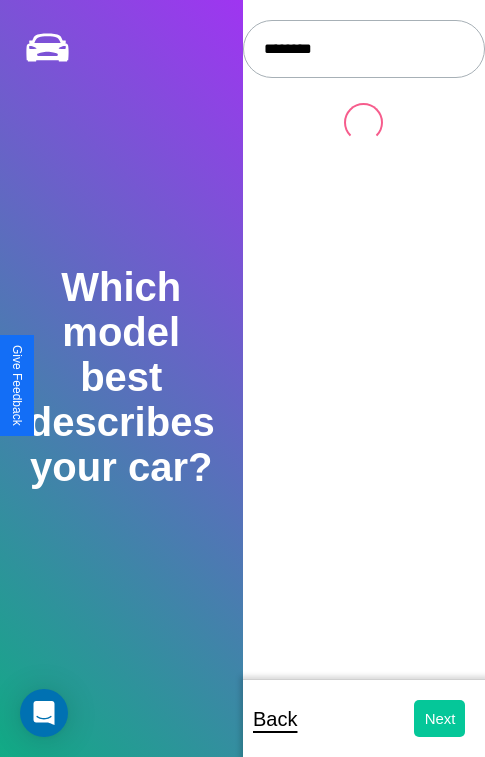click on "Next" at bounding box center (439, 718) 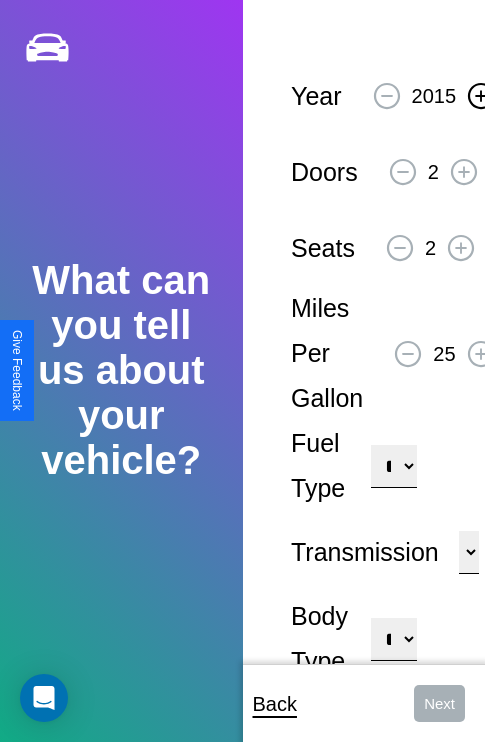 click 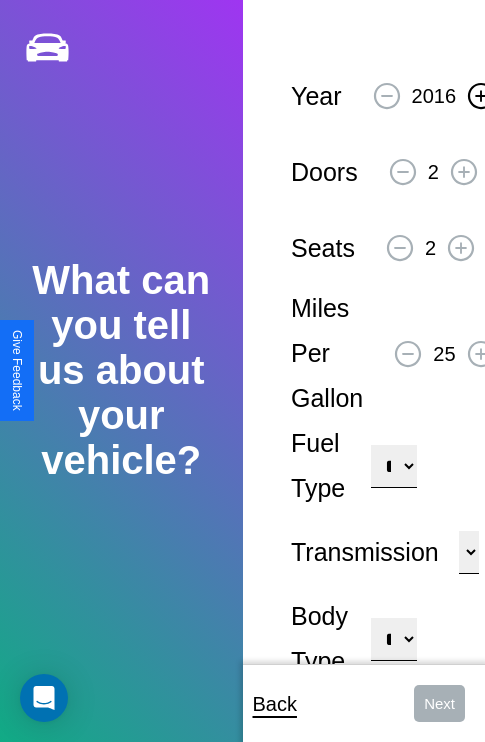 click 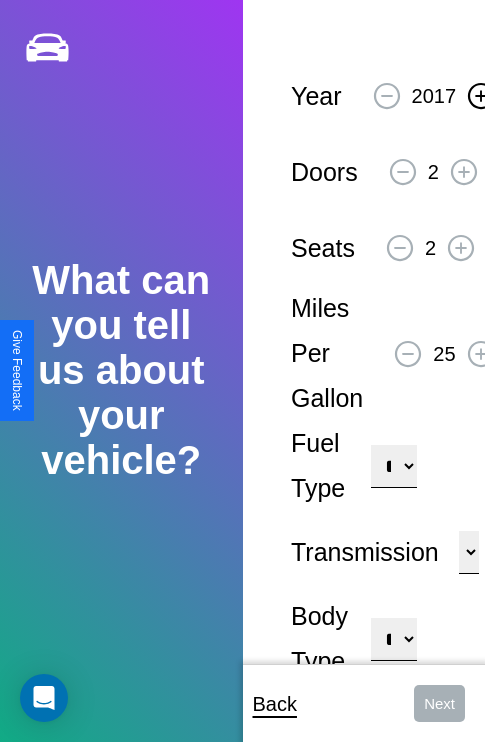 click 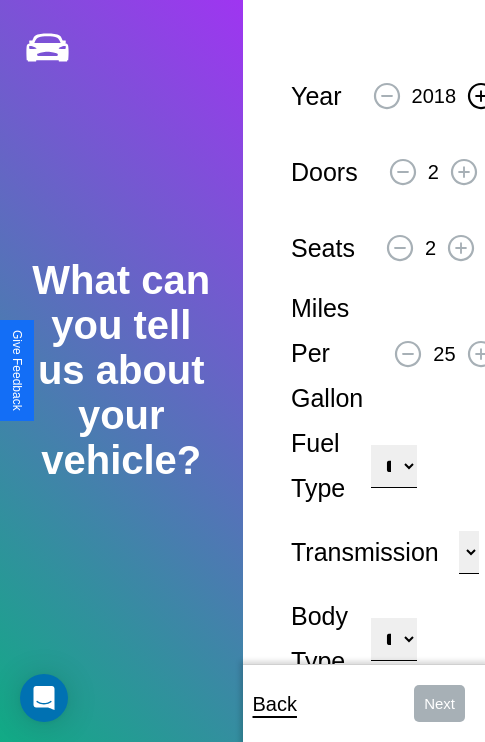 click 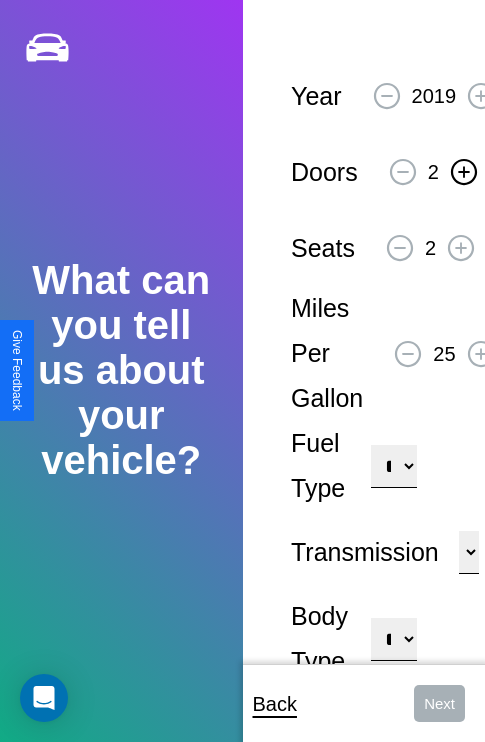 click 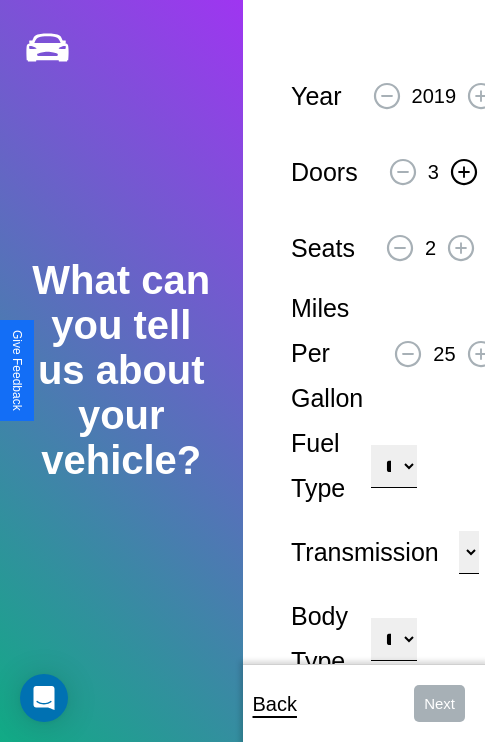 click 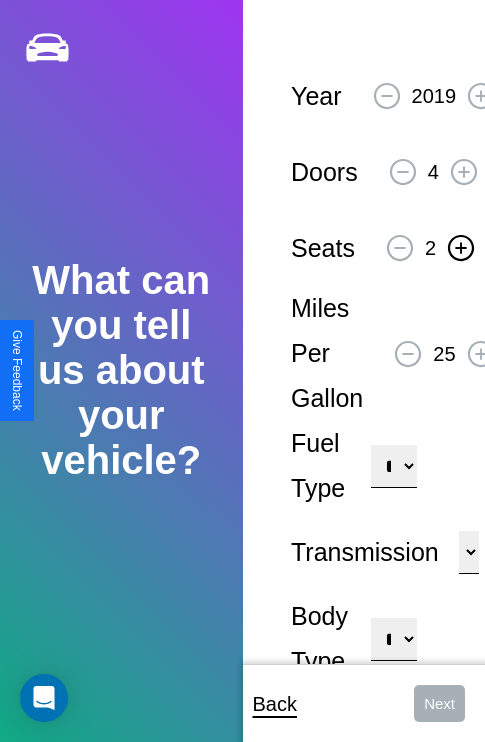 click 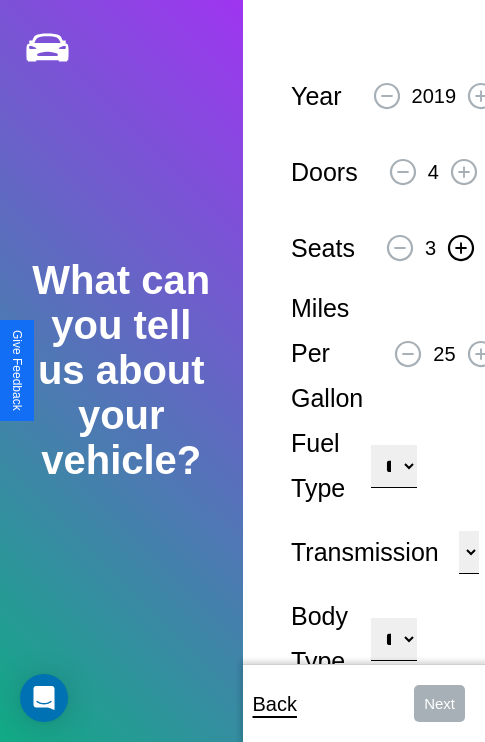 click 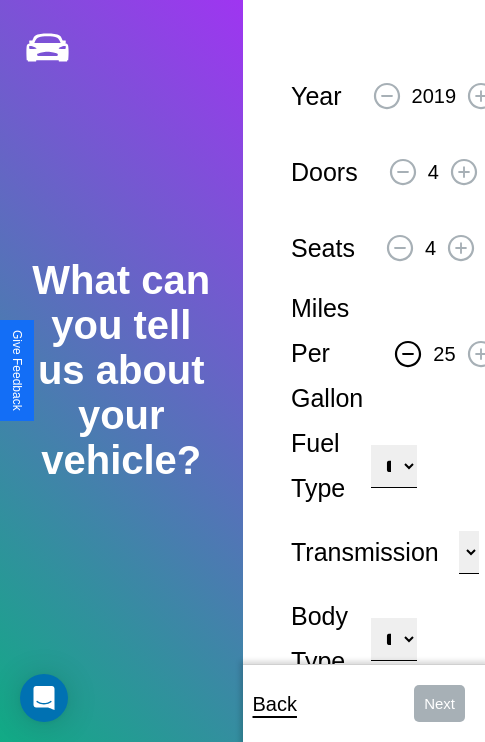 click 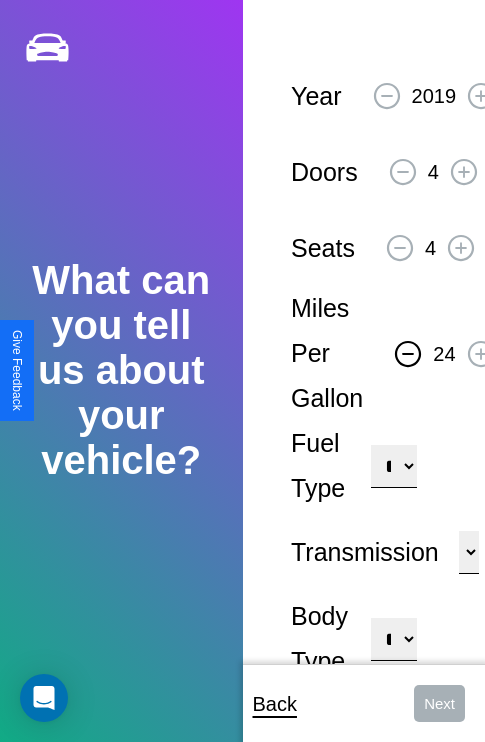 click 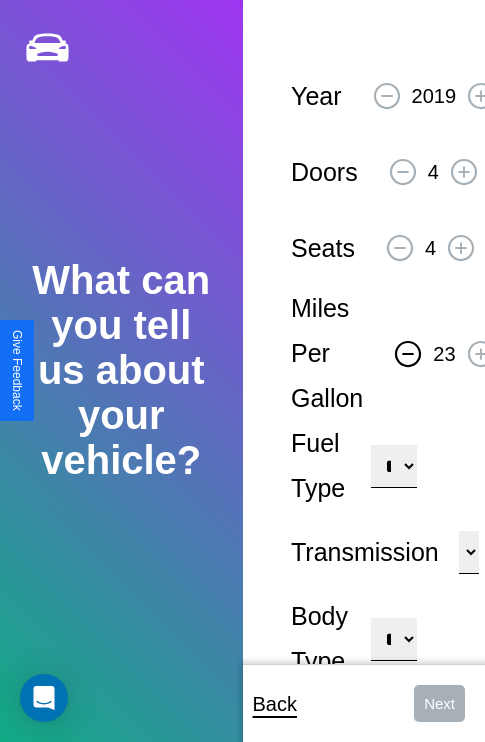 click on "**********" at bounding box center [393, 466] 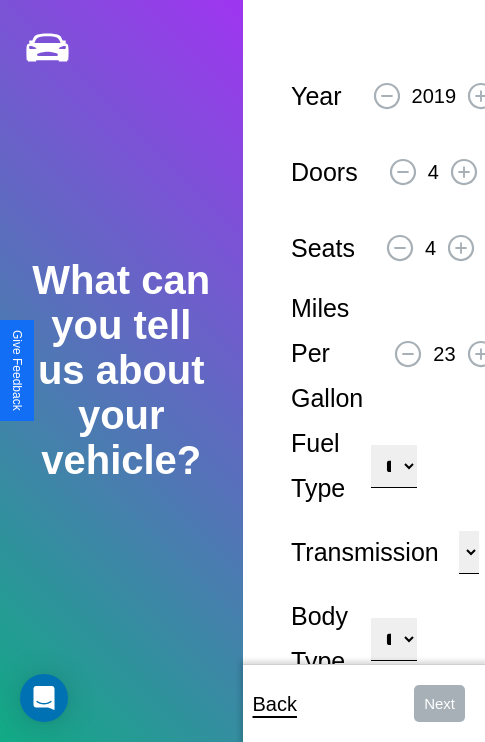 select on "********" 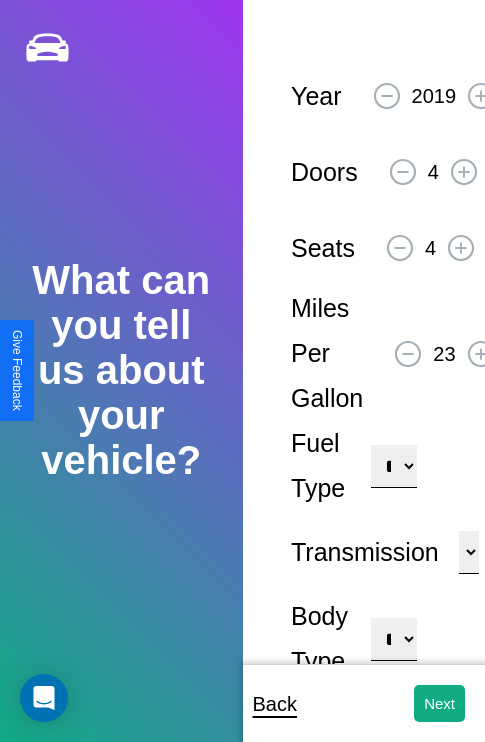 click on "**********" at bounding box center (393, 639) 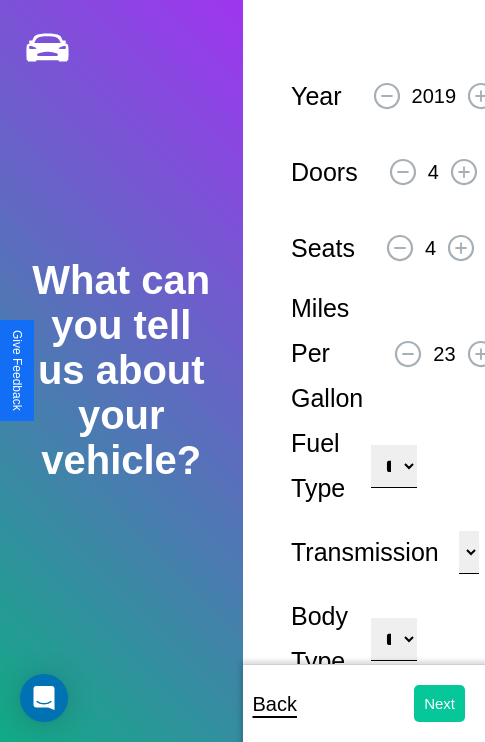 click on "Next" at bounding box center [439, 703] 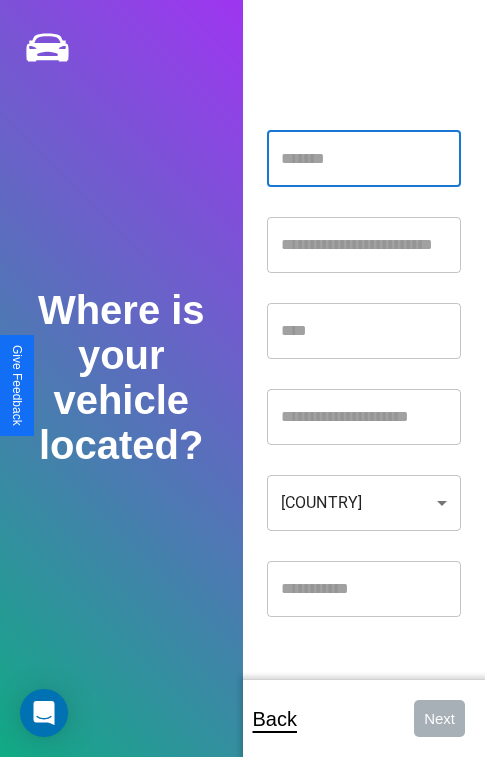 click at bounding box center [364, 159] 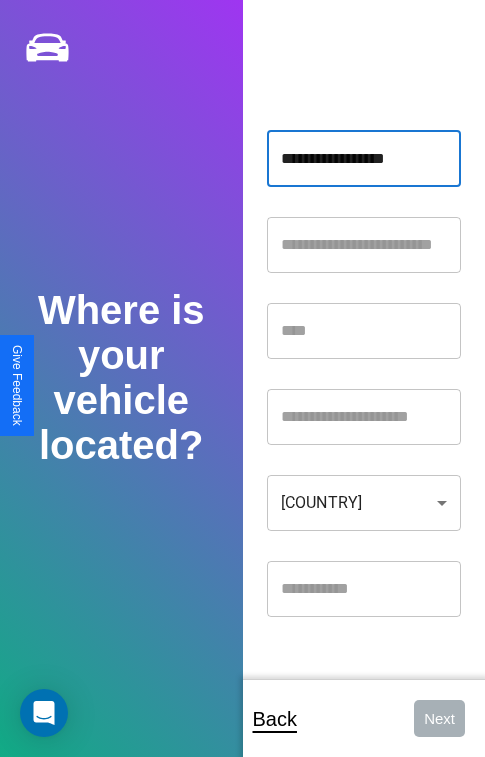 type on "**********" 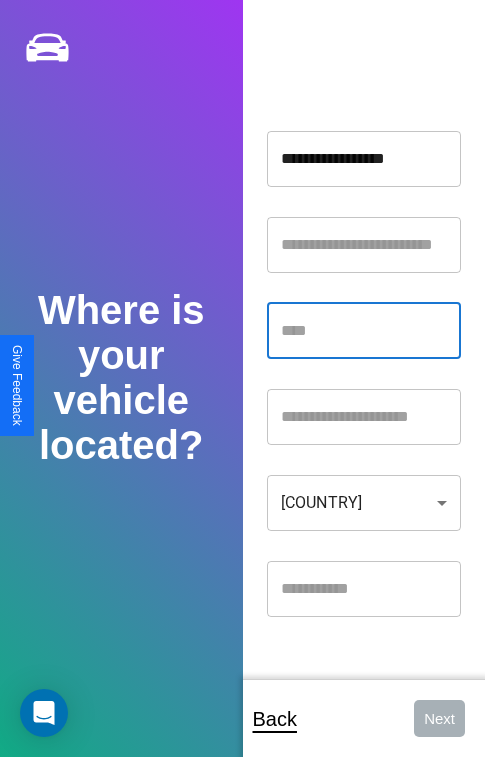 click at bounding box center (364, 331) 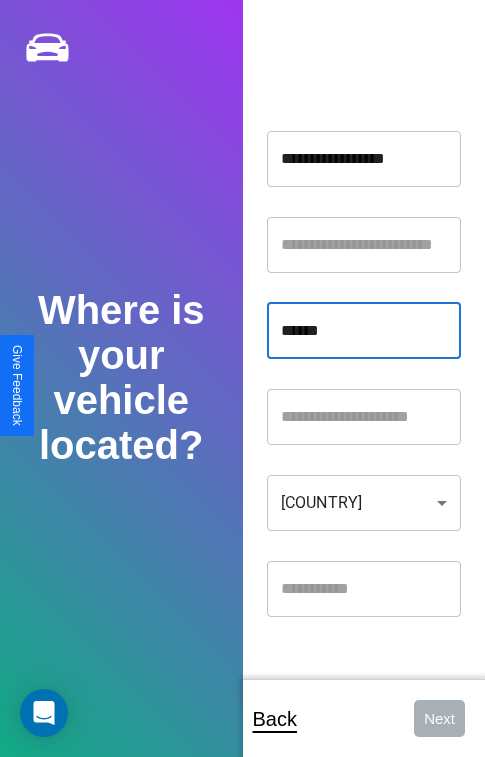 type on "******" 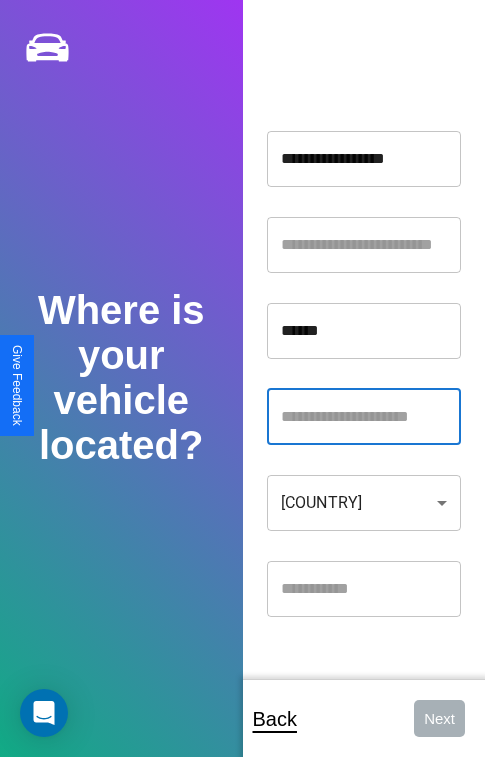 click at bounding box center (364, 417) 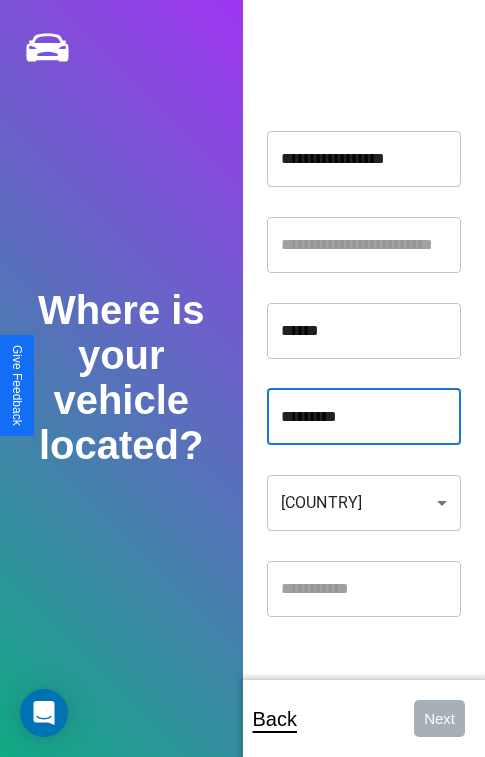 type on "*********" 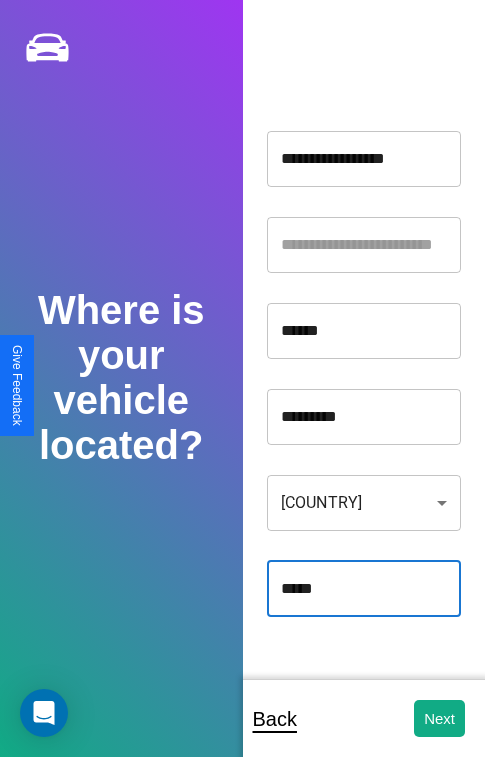 type on "*****" 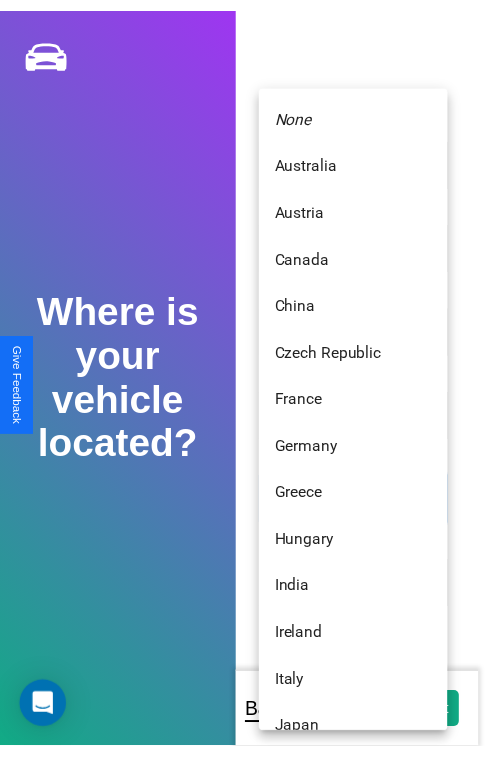 scroll, scrollTop: 459, scrollLeft: 0, axis: vertical 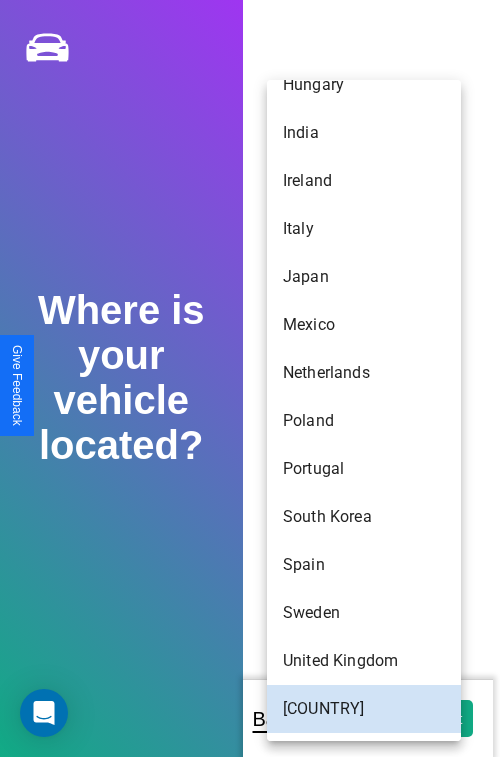 click on "India" at bounding box center [364, 133] 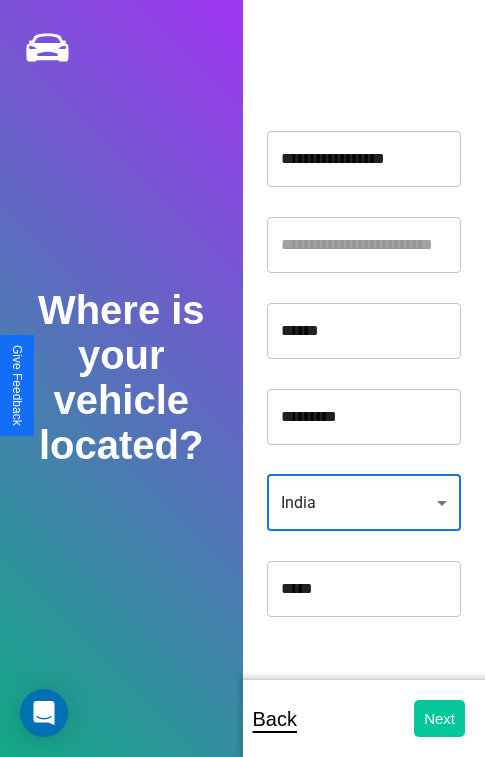 click on "Next" at bounding box center [439, 718] 